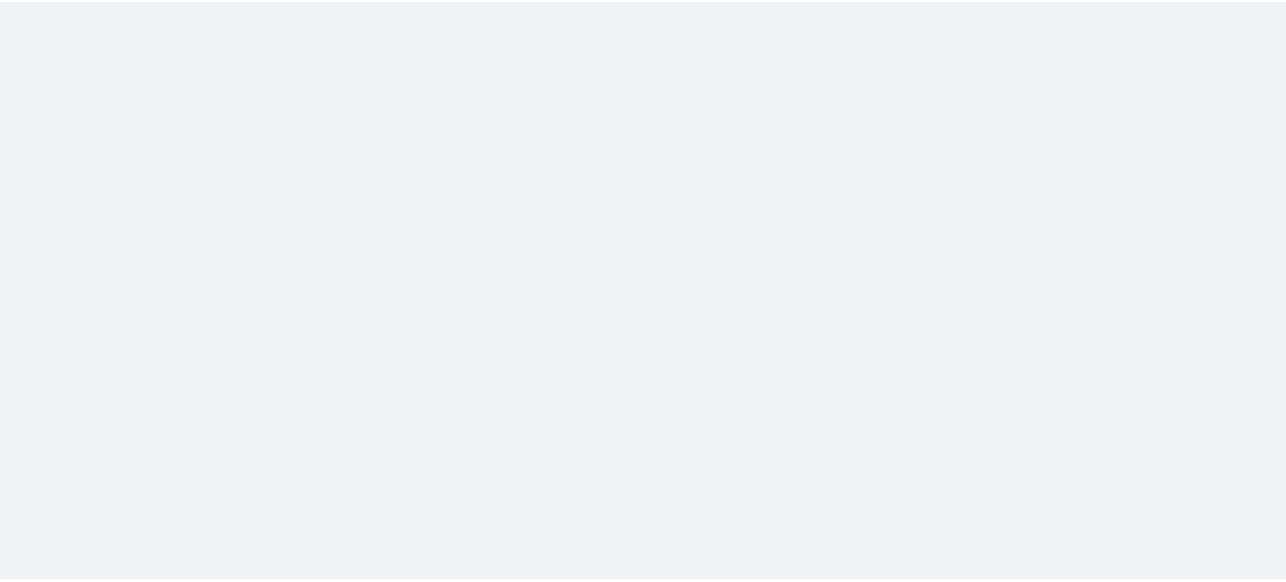 scroll, scrollTop: 0, scrollLeft: 0, axis: both 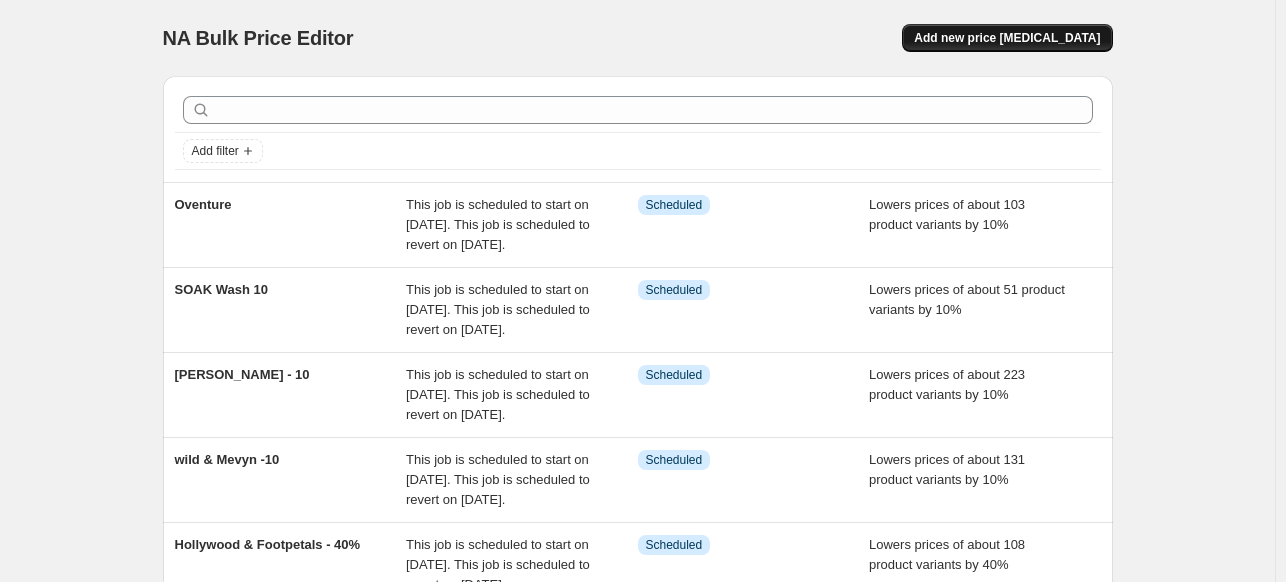 click on "Add new price [MEDICAL_DATA]" at bounding box center [1007, 38] 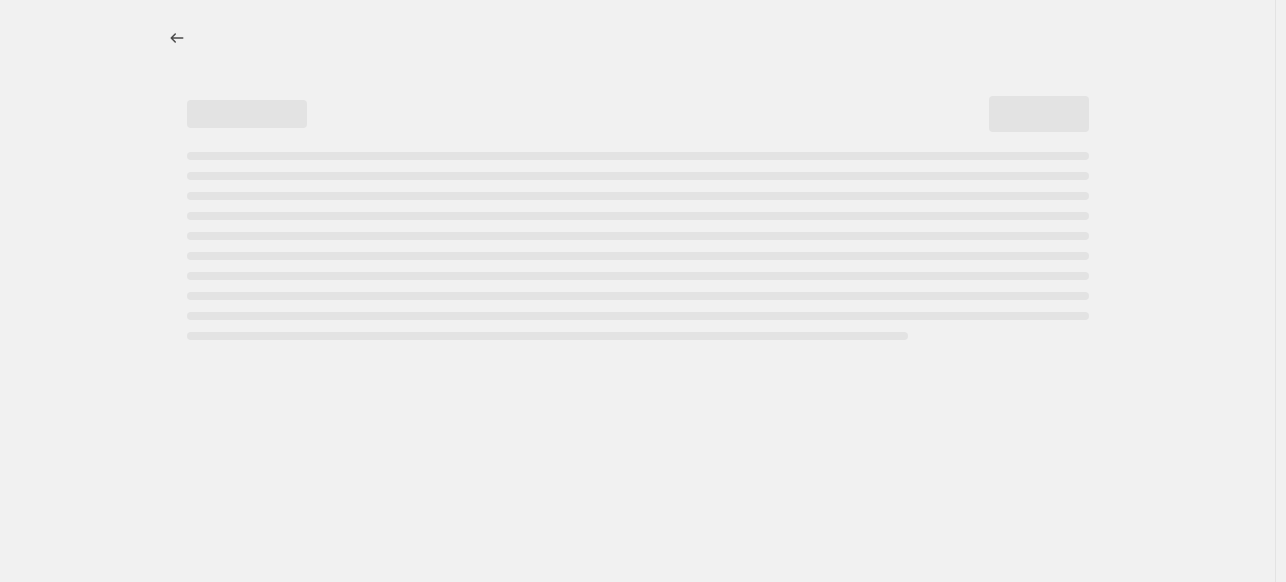select on "percentage" 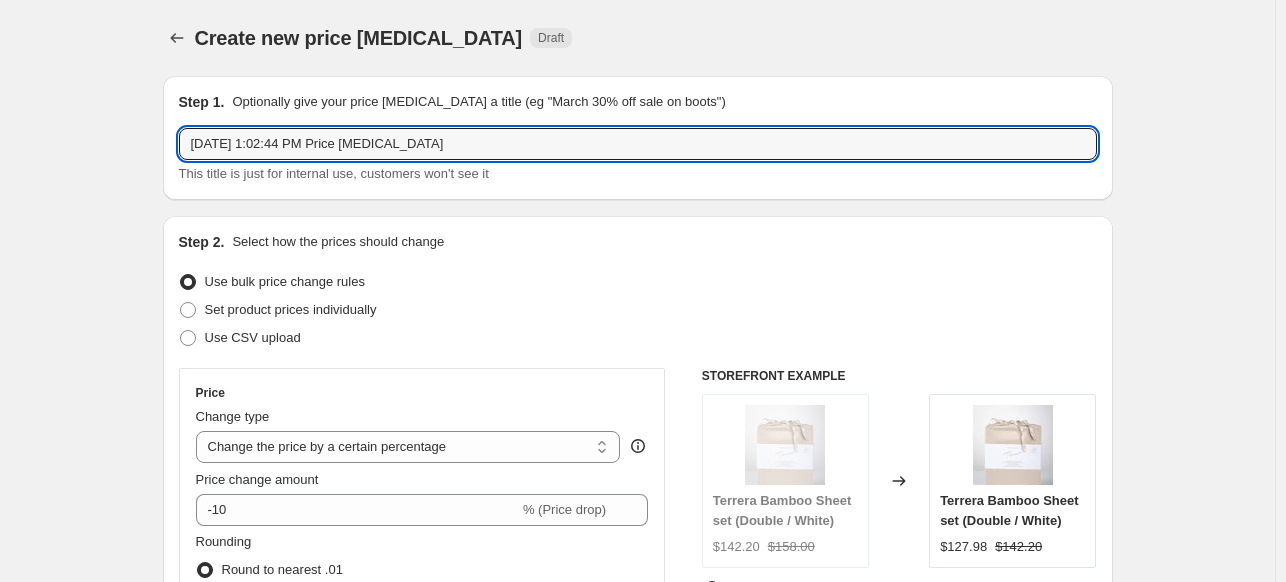 drag, startPoint x: 478, startPoint y: 149, endPoint x: -129, endPoint y: 134, distance: 607.1853 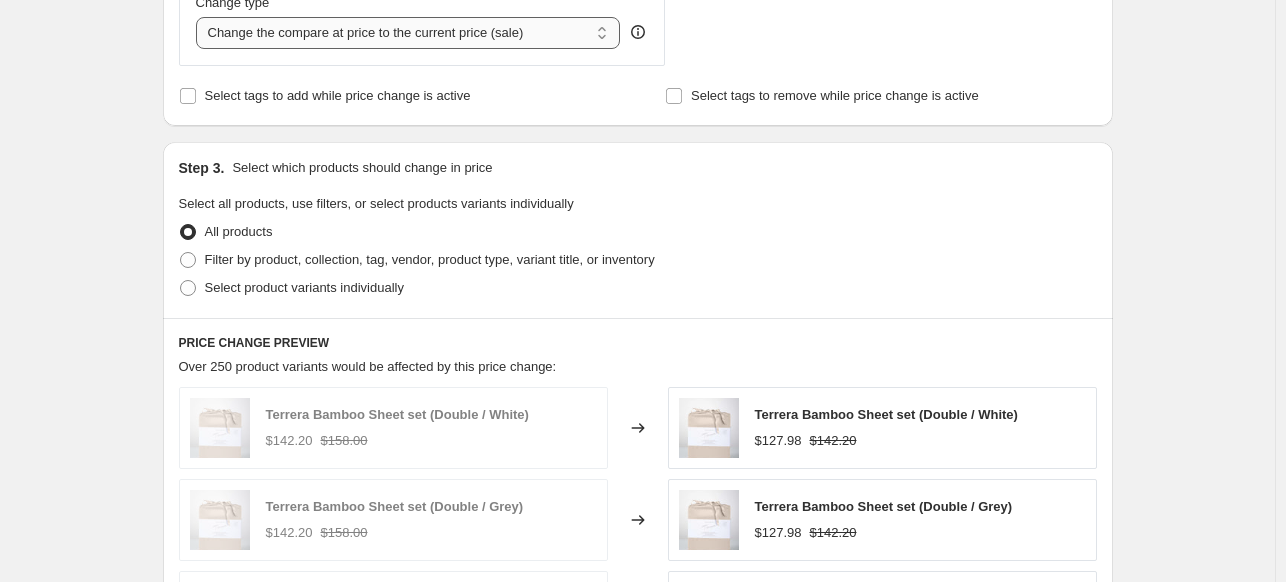 scroll, scrollTop: 800, scrollLeft: 0, axis: vertical 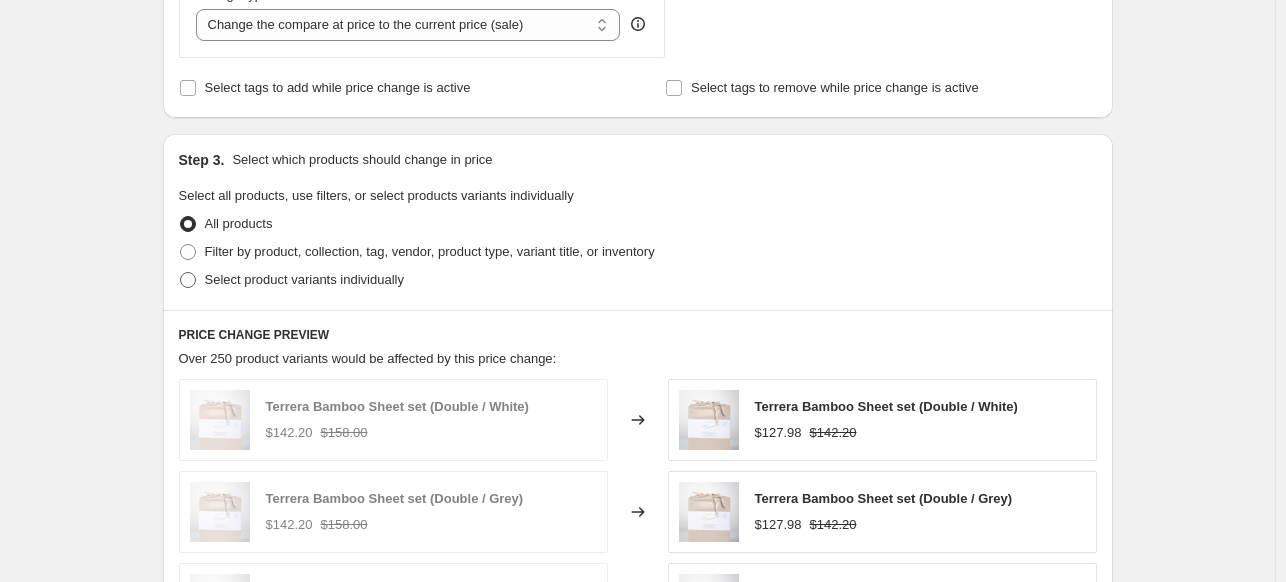 type on "hanky panky" 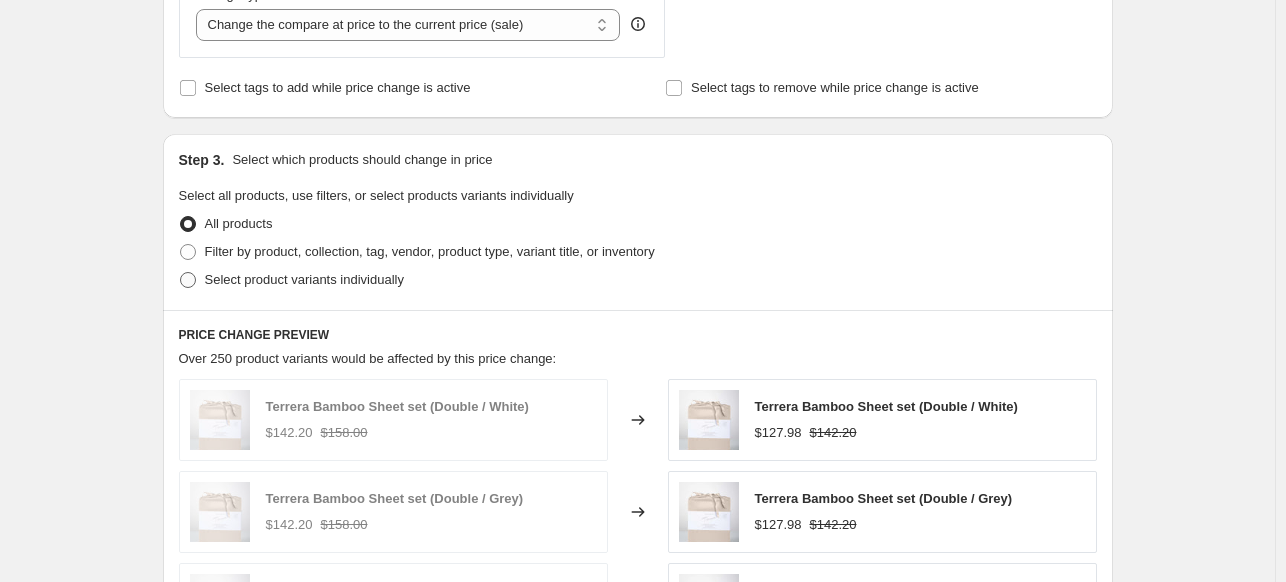 radio on "true" 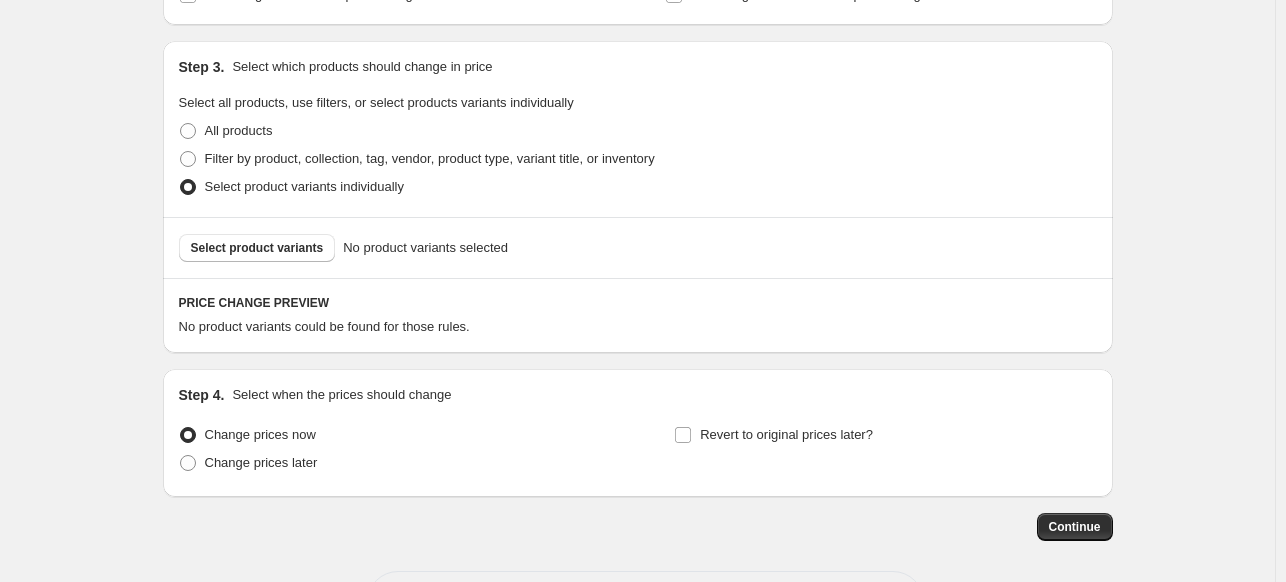 scroll, scrollTop: 973, scrollLeft: 0, axis: vertical 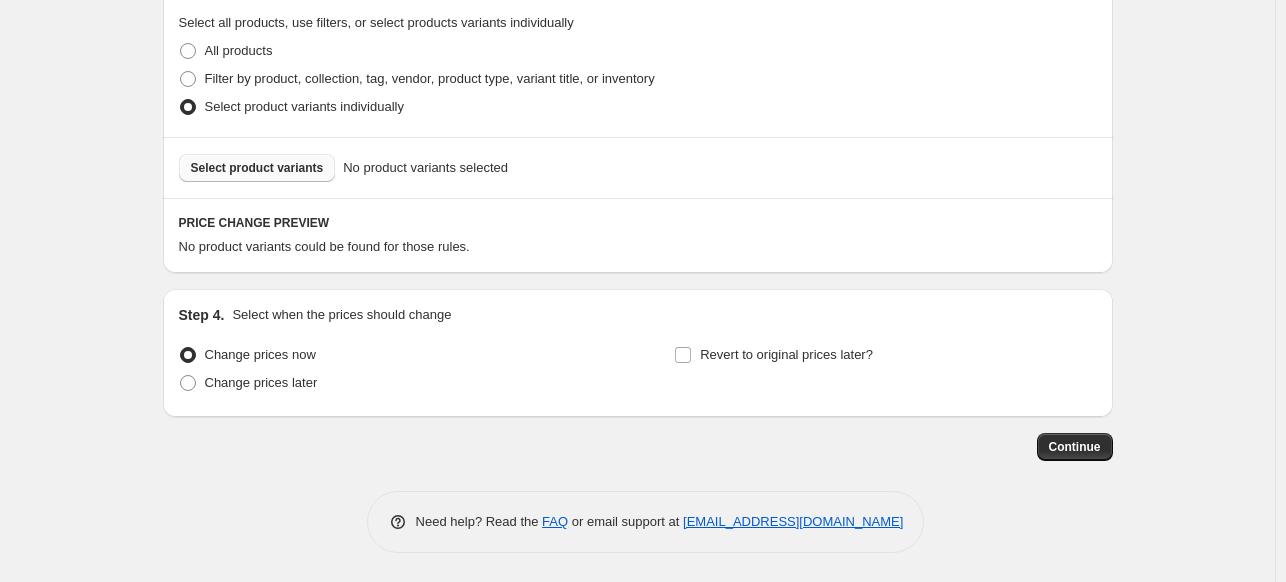 click on "Select product variants" at bounding box center [257, 168] 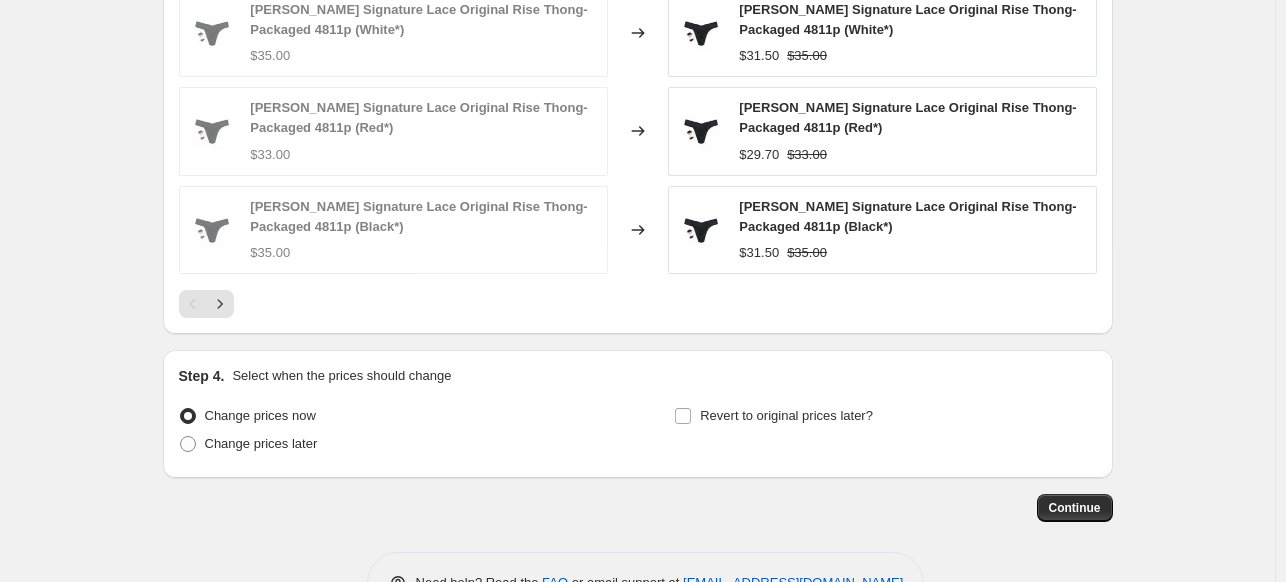 scroll, scrollTop: 1507, scrollLeft: 0, axis: vertical 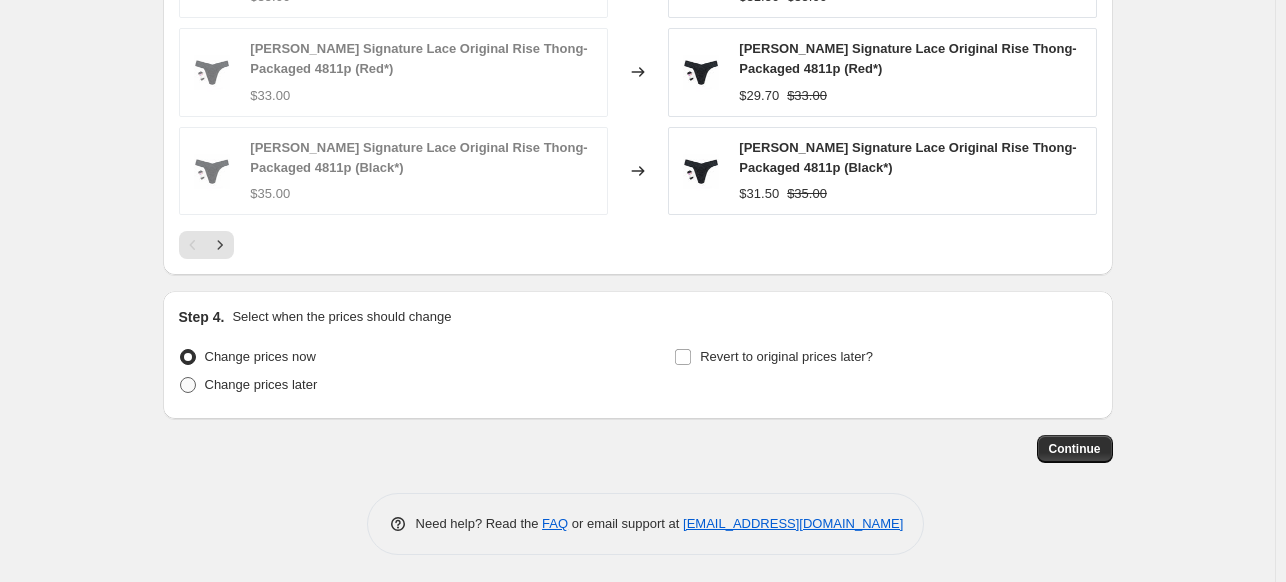 click on "Change prices later" at bounding box center [261, 384] 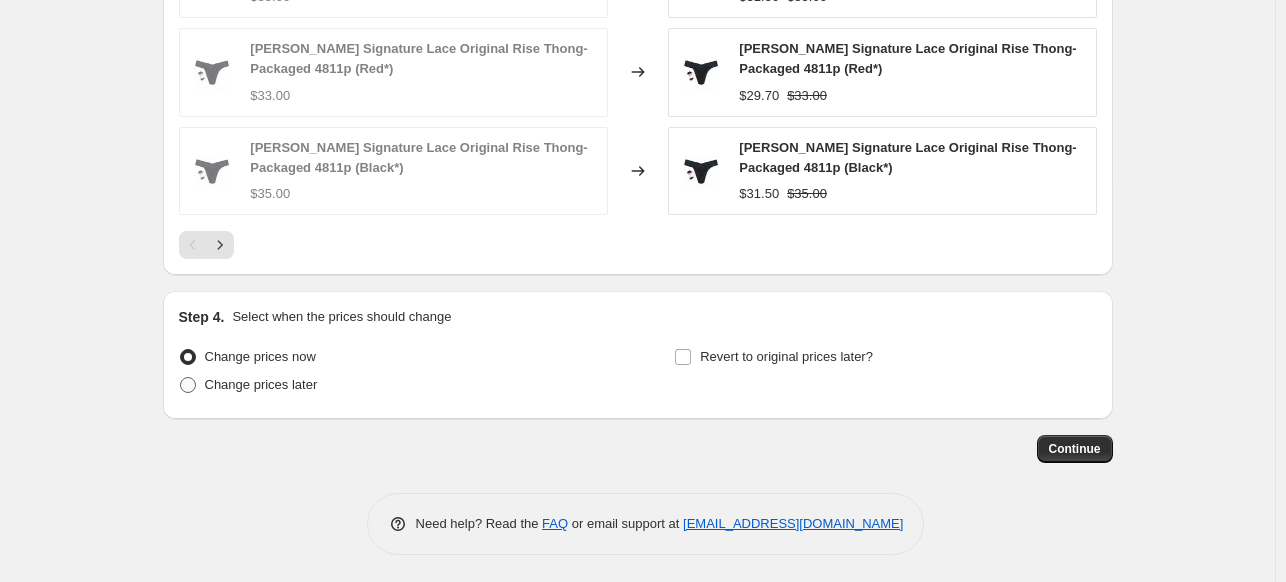 radio on "true" 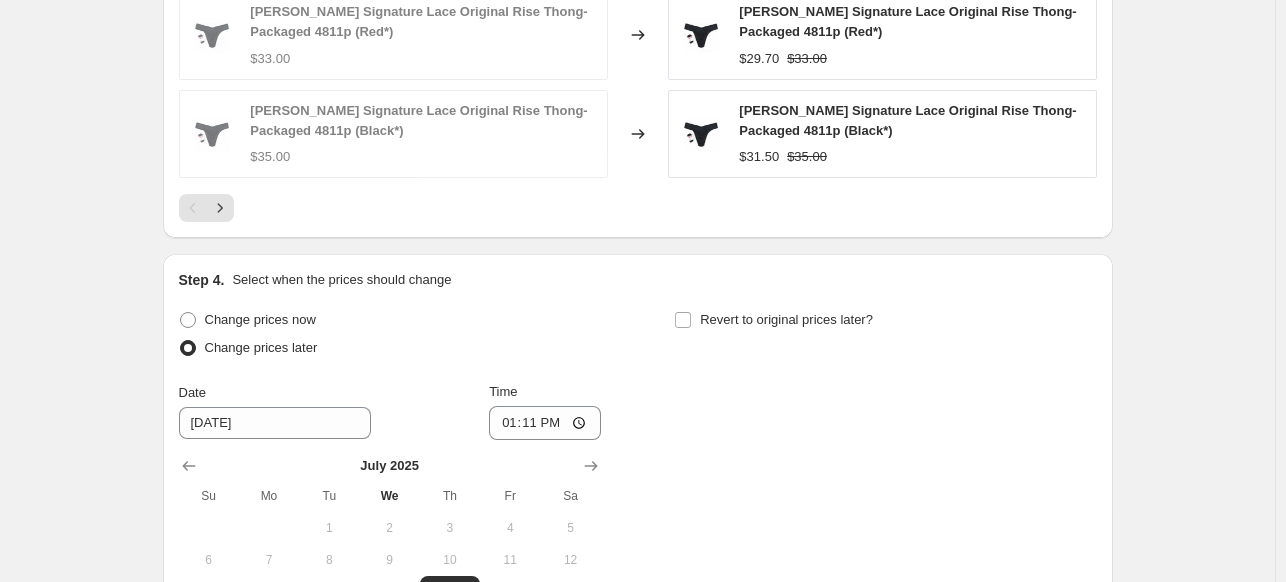 scroll, scrollTop: 1707, scrollLeft: 0, axis: vertical 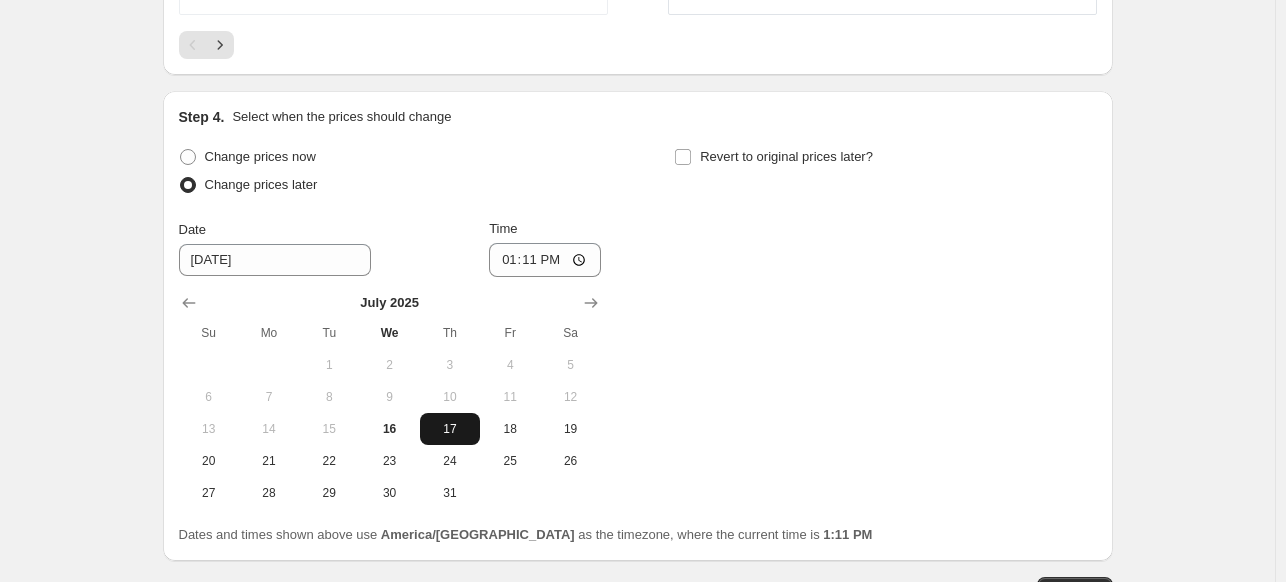 click on "17" at bounding box center [450, 429] 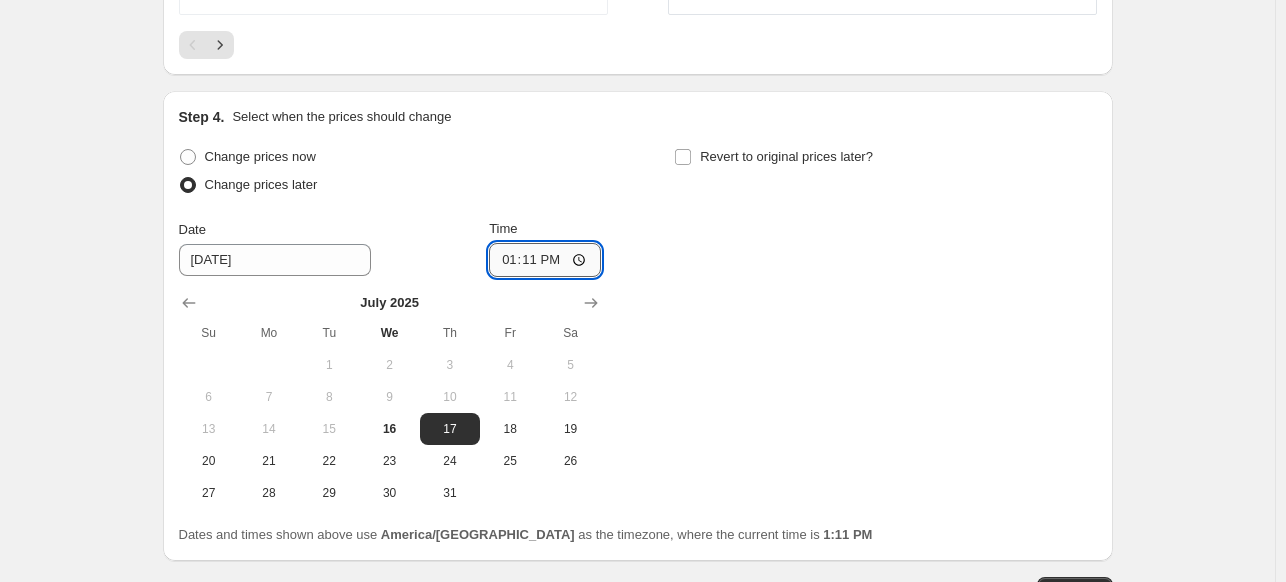 click on "13:11" at bounding box center (545, 260) 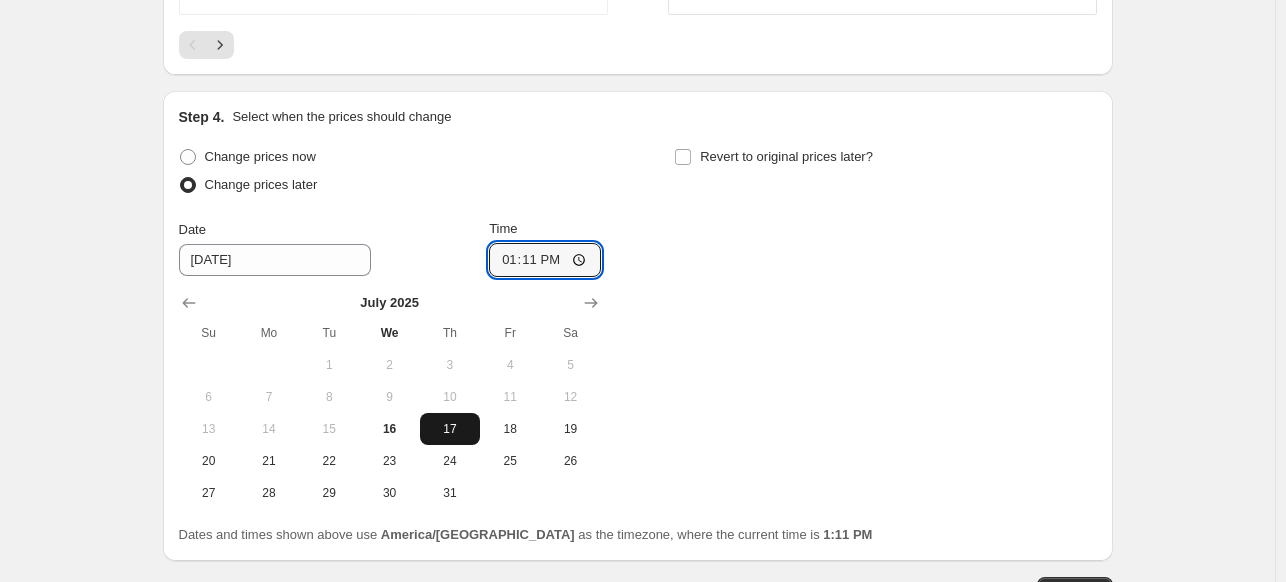 click on "16" at bounding box center (389, 429) 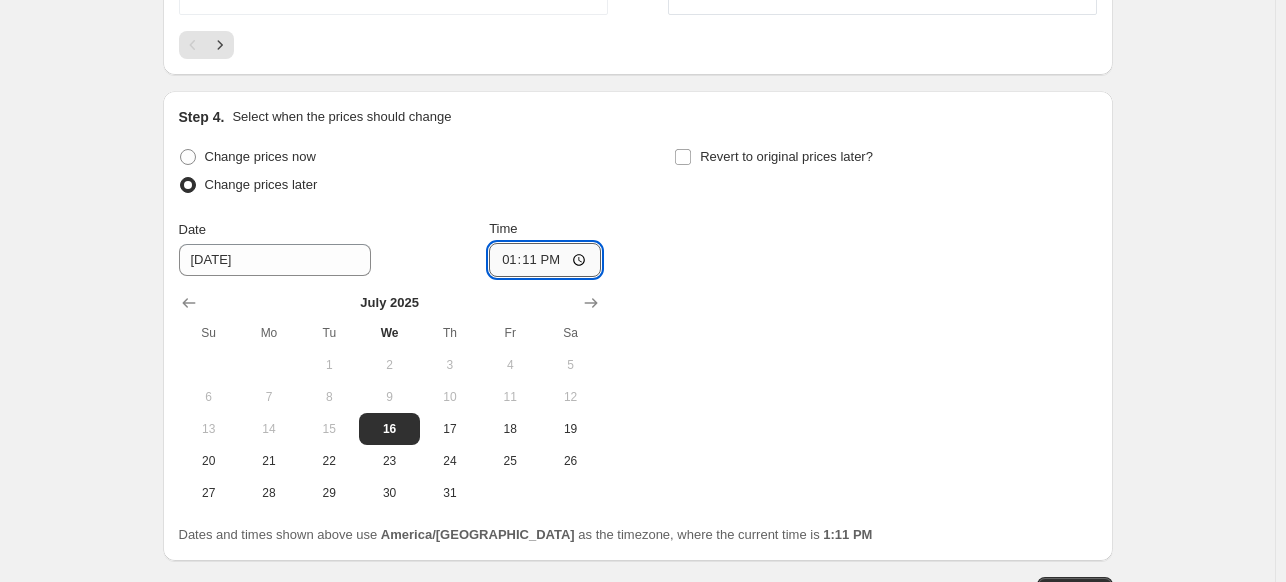 click on "13:11" at bounding box center (545, 260) 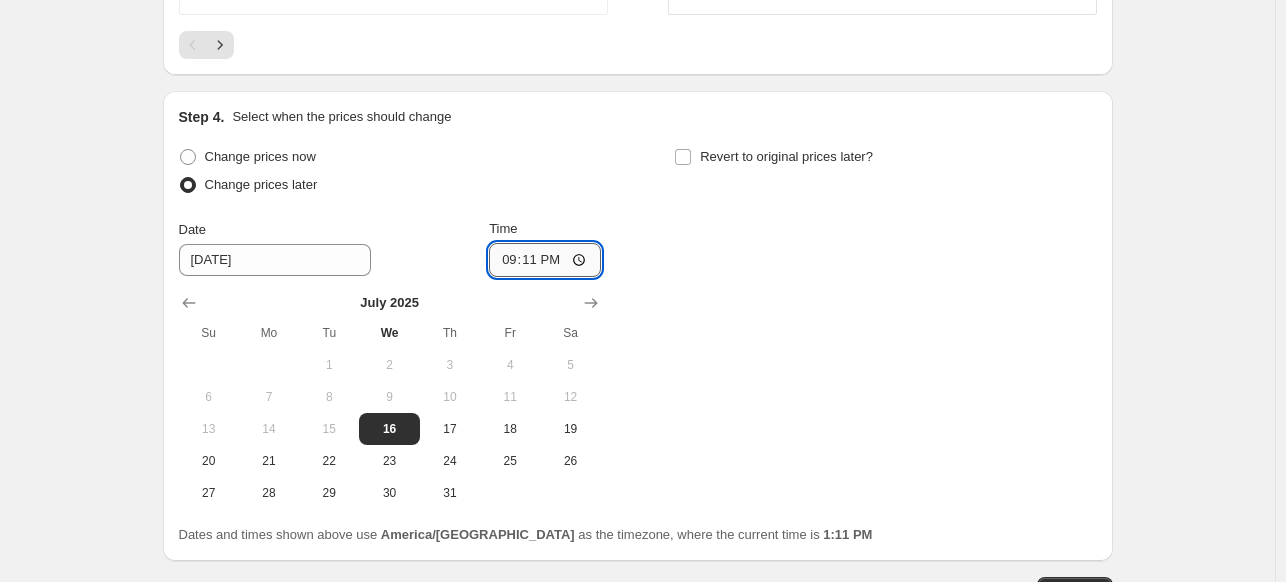 type on "21:00" 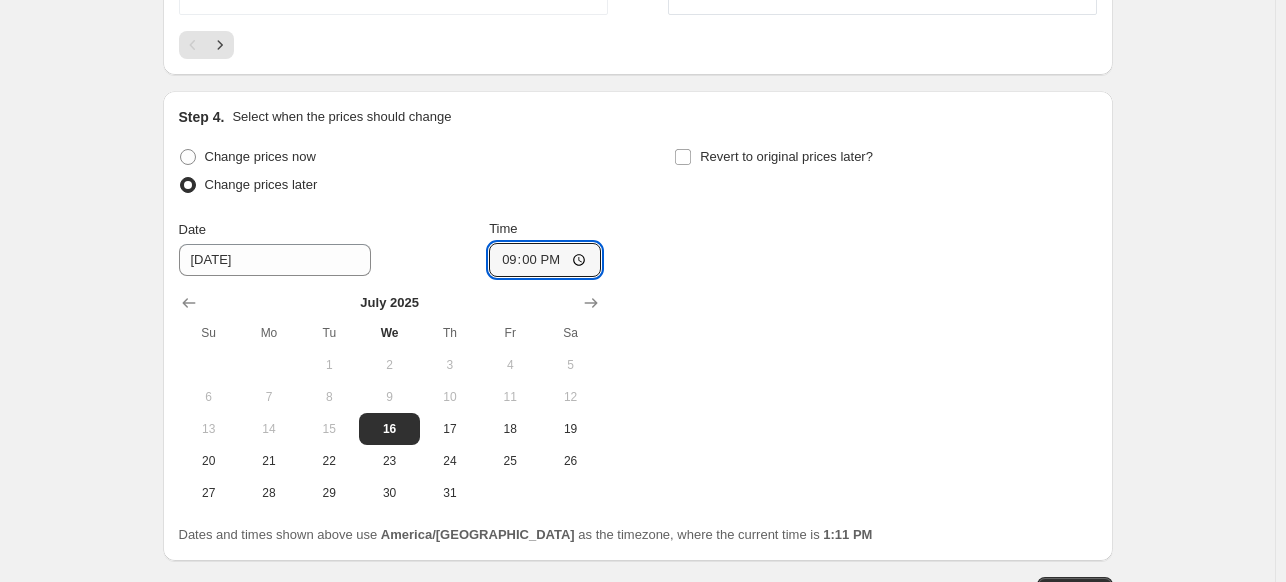 click on "Revert to original prices later?" at bounding box center (773, 157) 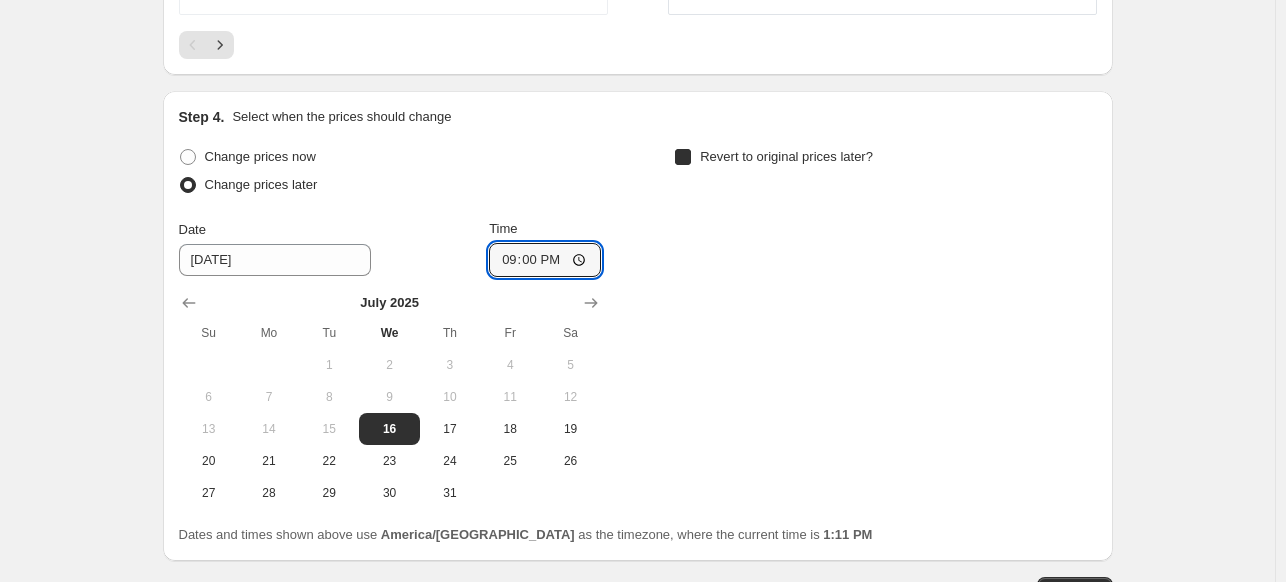 checkbox on "true" 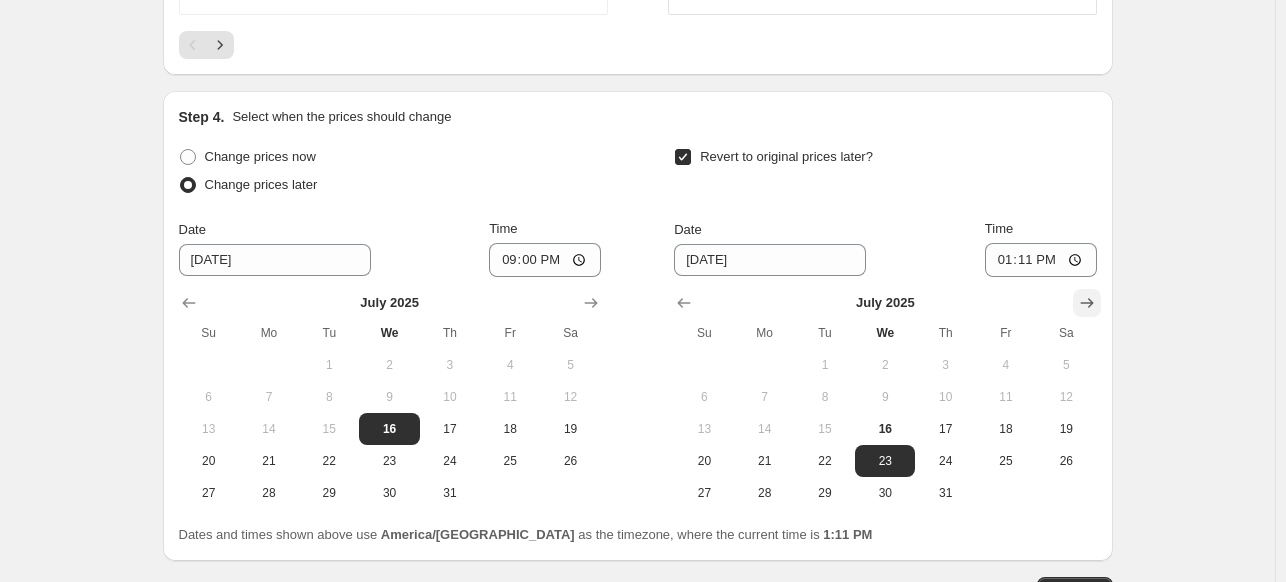 click 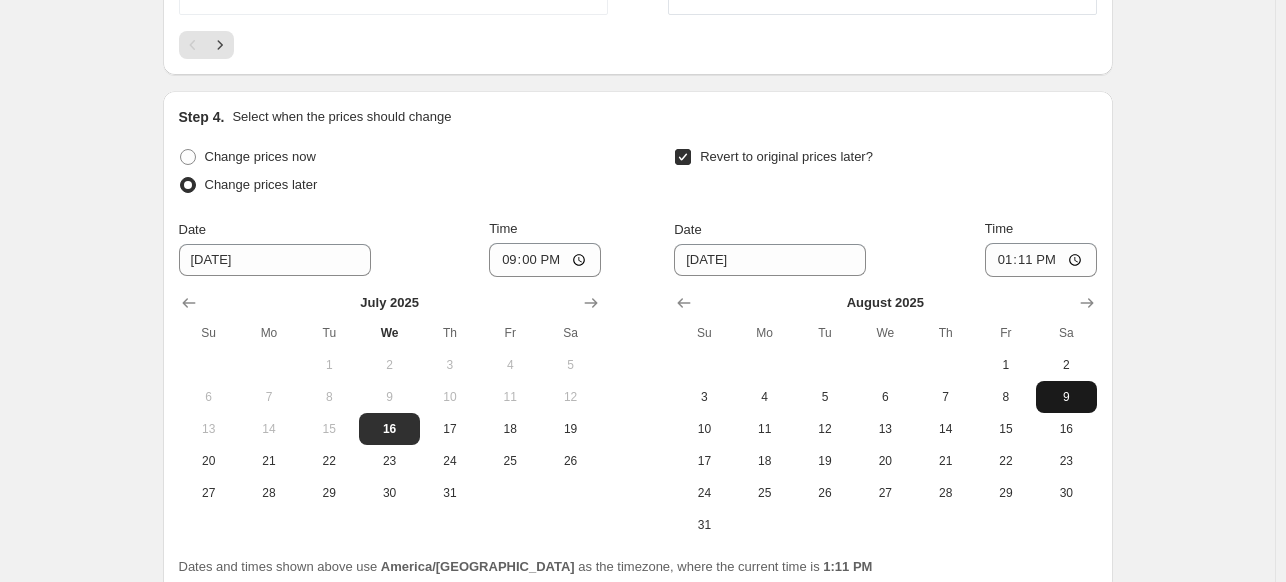 click on "9" at bounding box center (1066, 397) 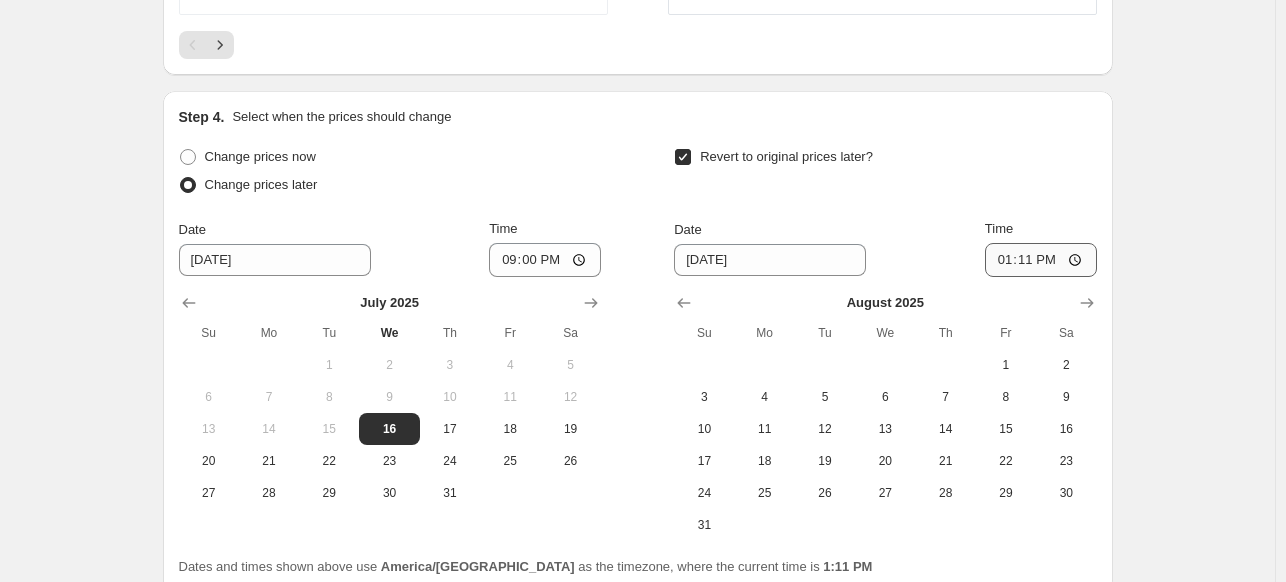 type on "[DATE]" 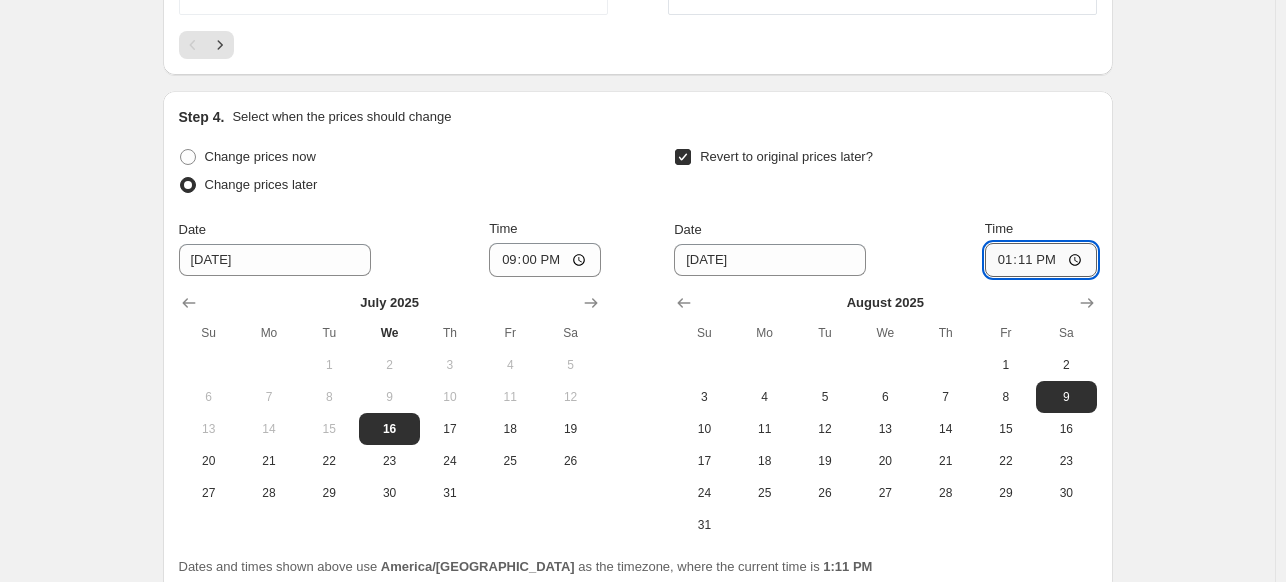click on "13:11" at bounding box center (1041, 260) 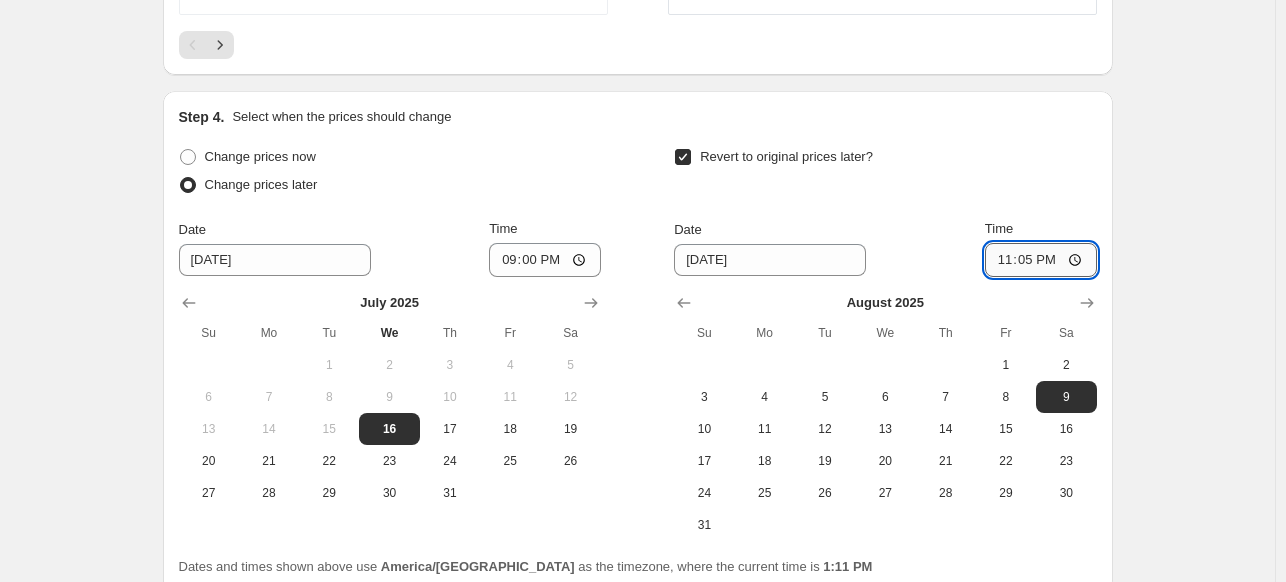 type on "23:59" 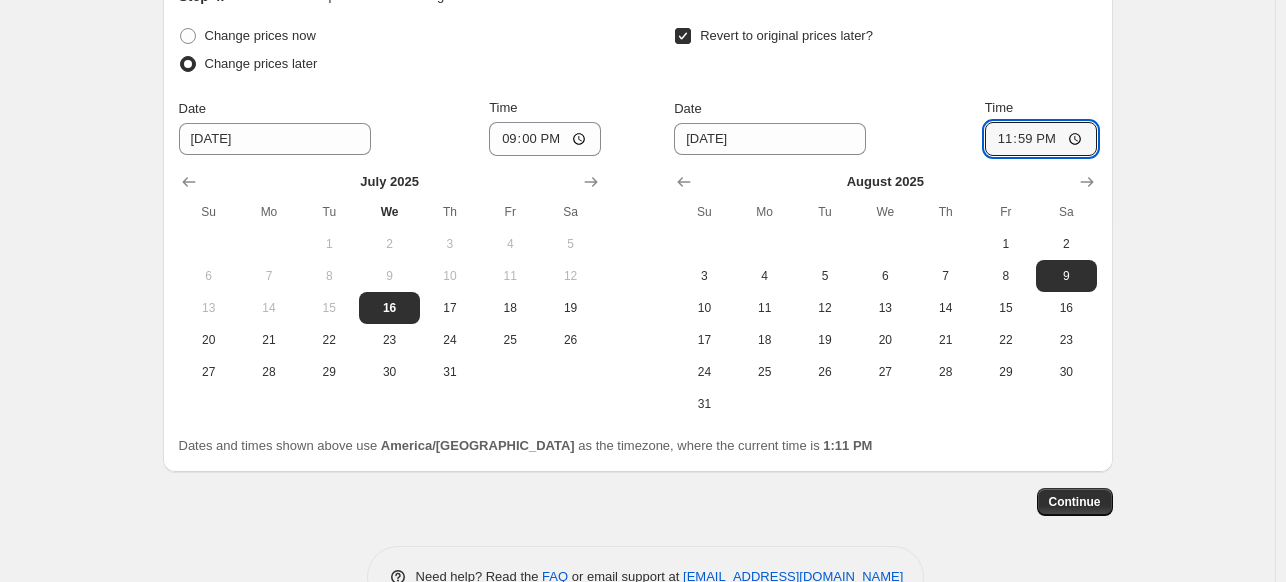 scroll, scrollTop: 1881, scrollLeft: 0, axis: vertical 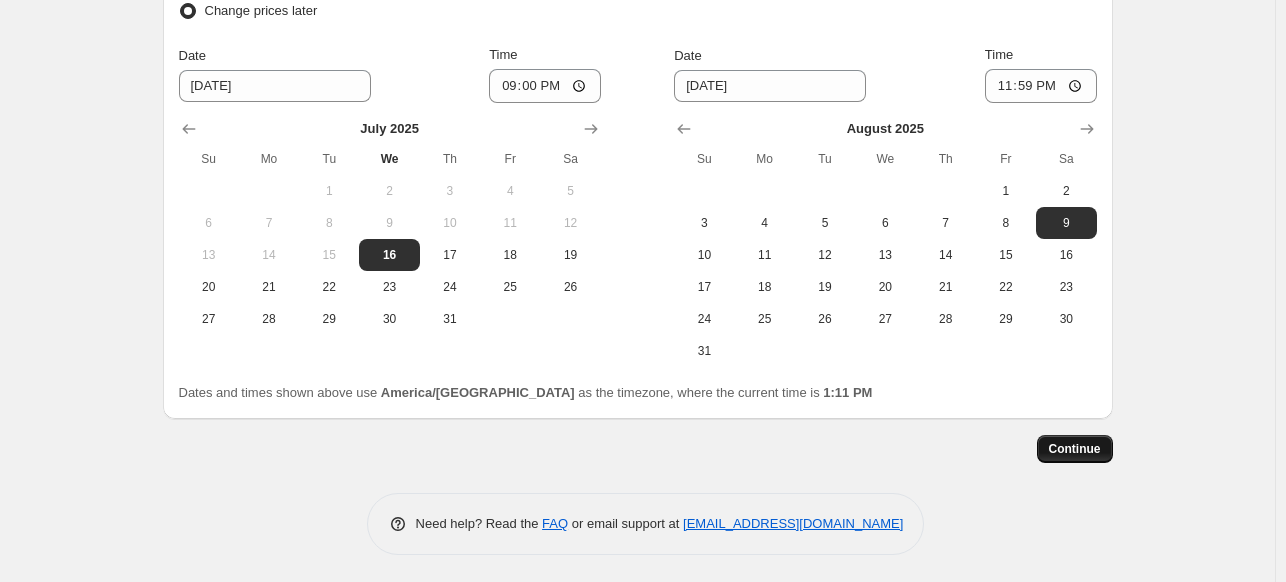 click on "Continue" at bounding box center [1075, 449] 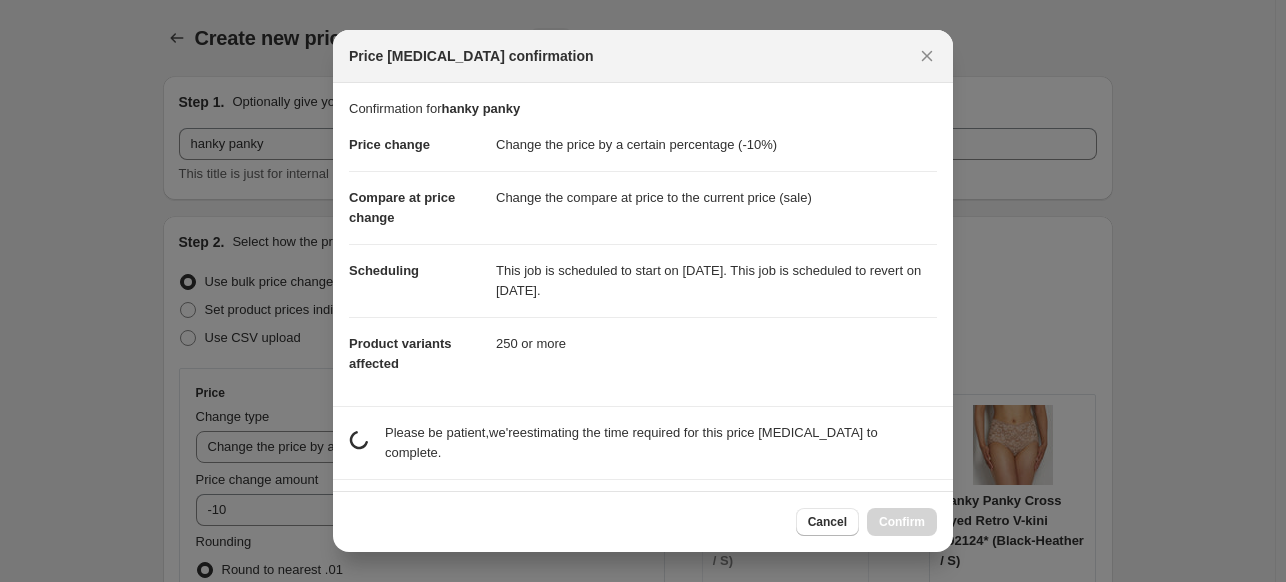 scroll, scrollTop: 0, scrollLeft: 0, axis: both 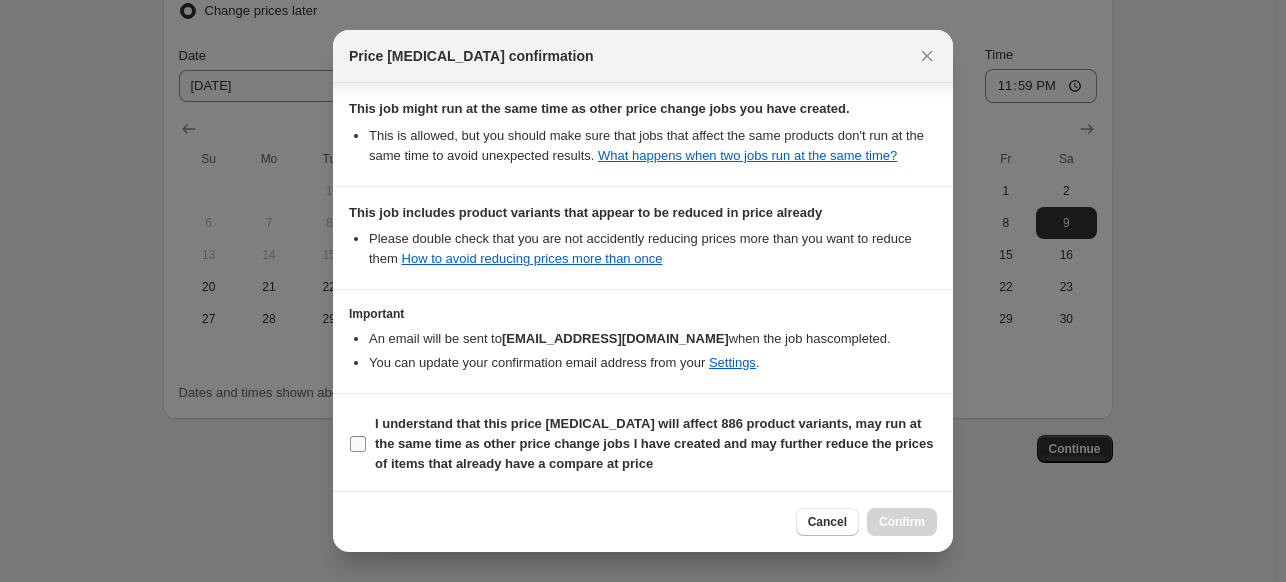 click on "I understand that this price [MEDICAL_DATA] will affect 886 product variants, may run at the same time as other price change jobs I have created and may further reduce the prices of items that already have a compare at price" at bounding box center (358, 444) 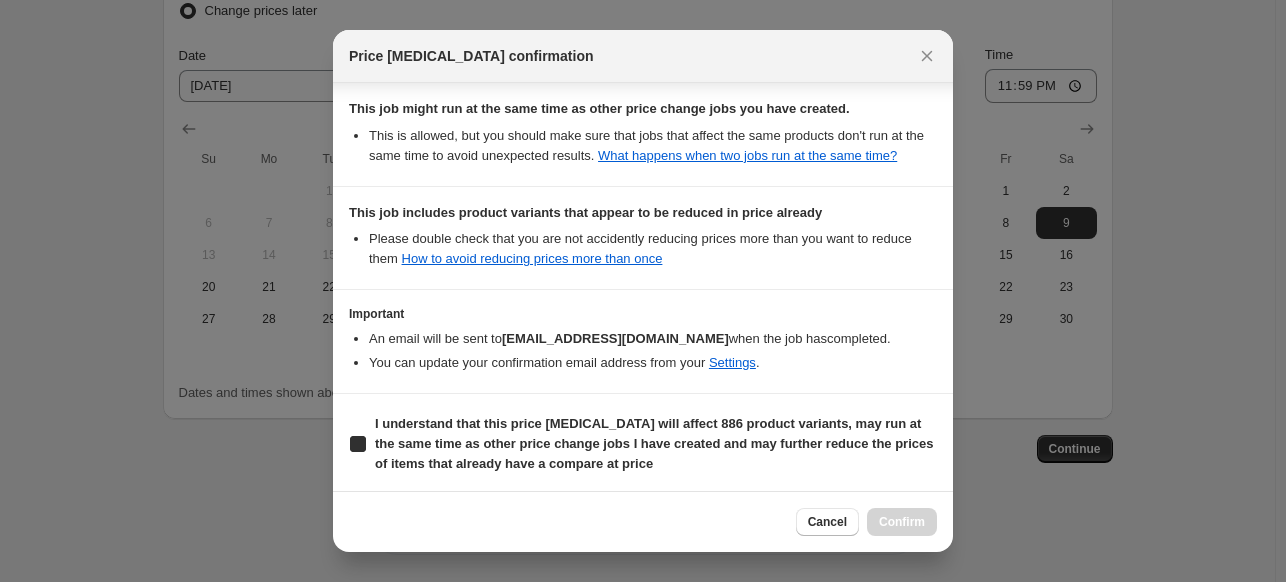 checkbox on "true" 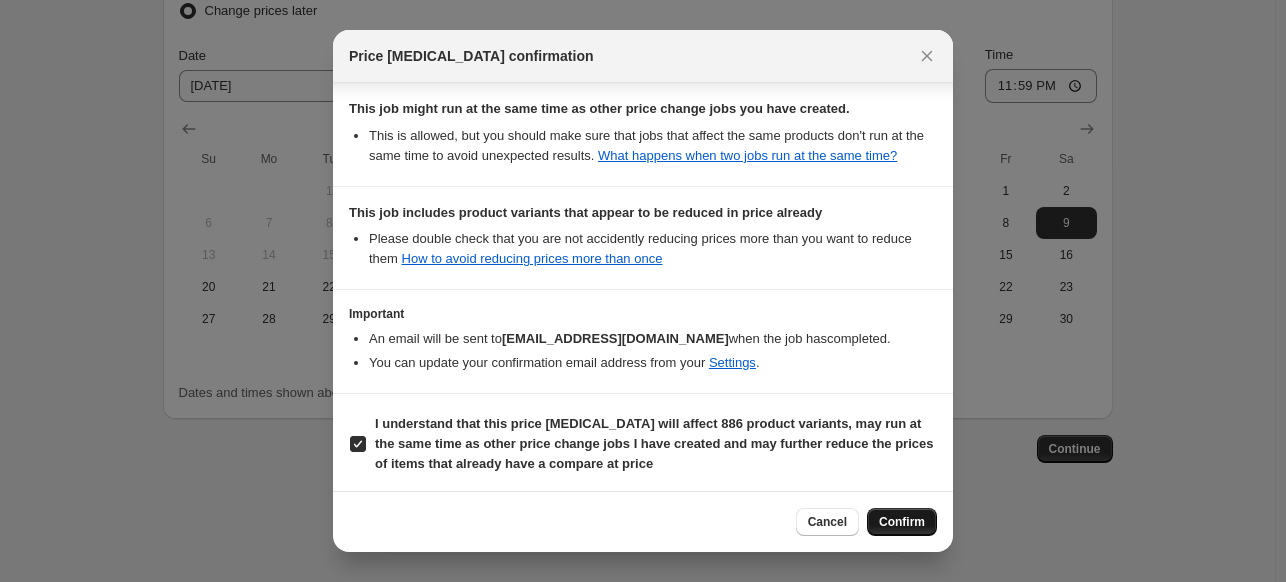 click on "Confirm" at bounding box center [902, 522] 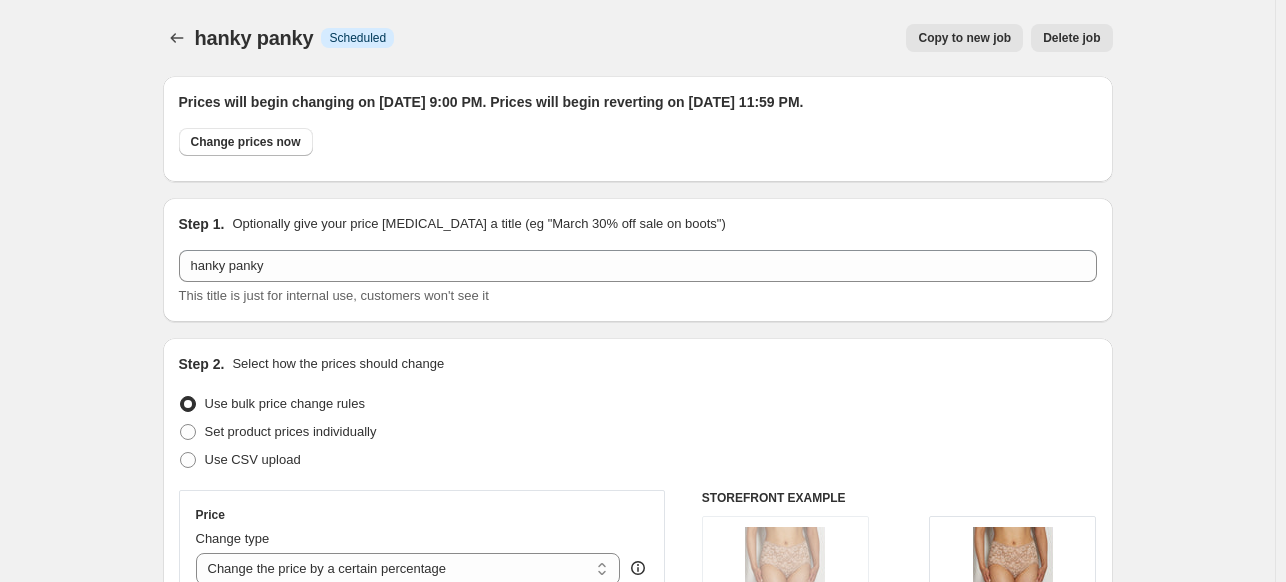 scroll, scrollTop: 1881, scrollLeft: 0, axis: vertical 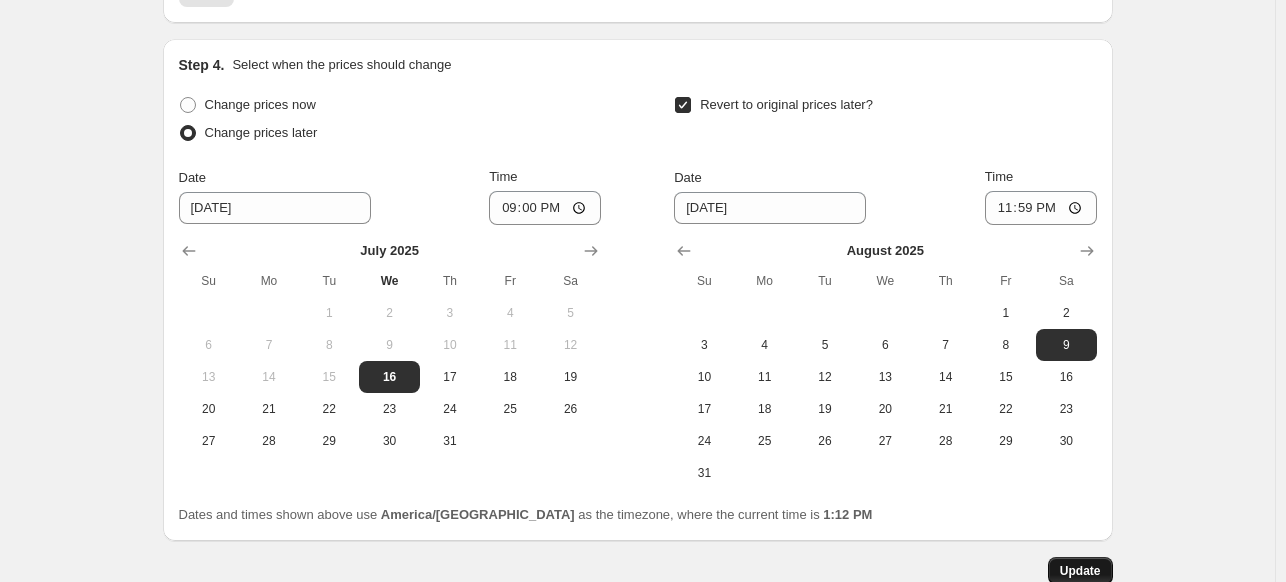 click on "Update" at bounding box center (1080, 571) 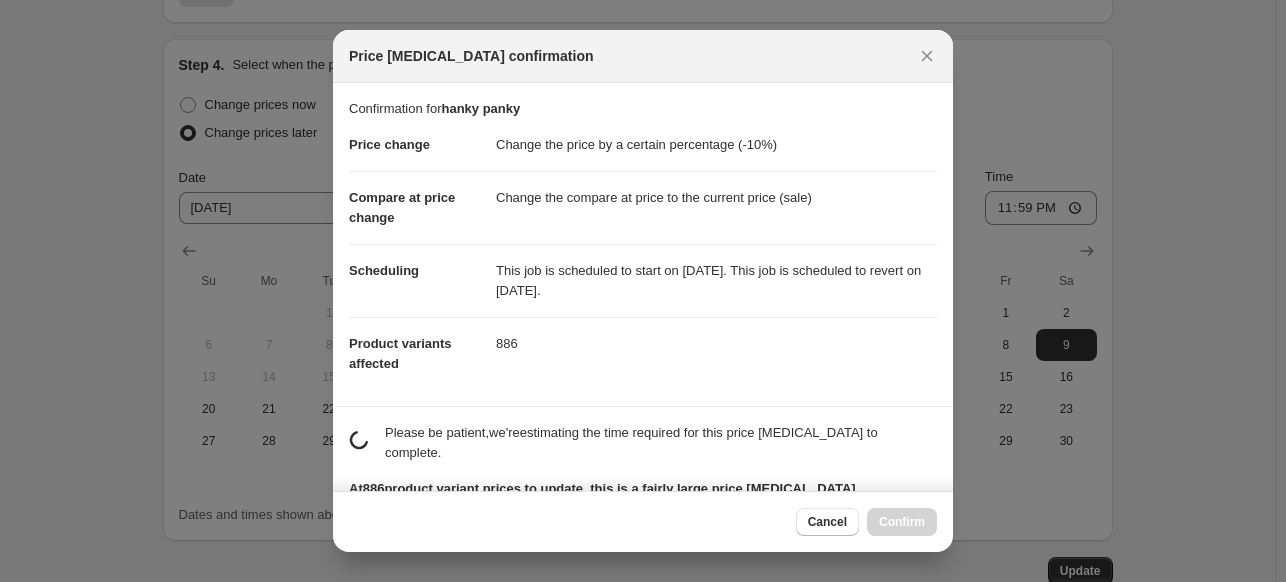 scroll, scrollTop: 0, scrollLeft: 0, axis: both 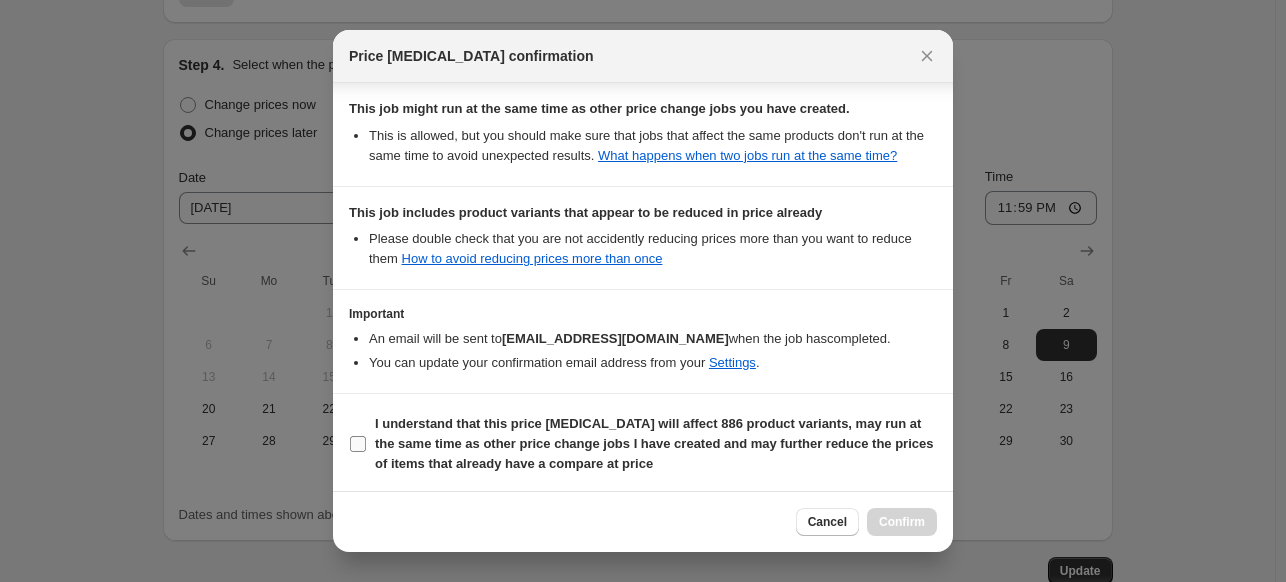 click on "I understand that this price [MEDICAL_DATA] will affect 886 product variants, may run at the same time as other price change jobs I have created and may further reduce the prices of items that already have a compare at price" at bounding box center (358, 444) 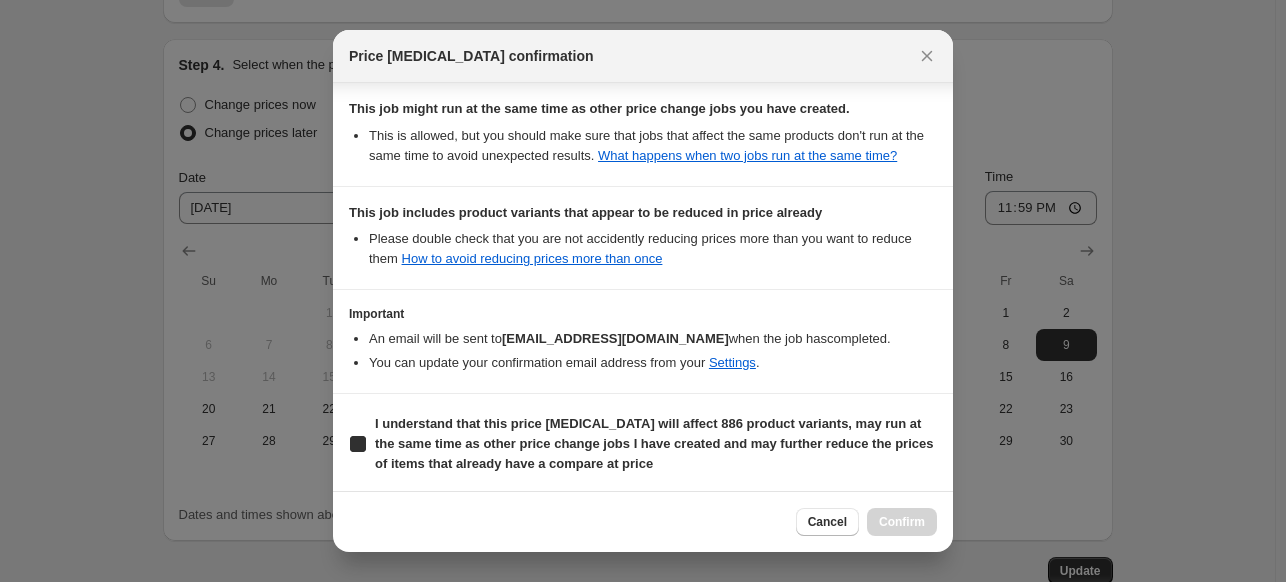 checkbox on "true" 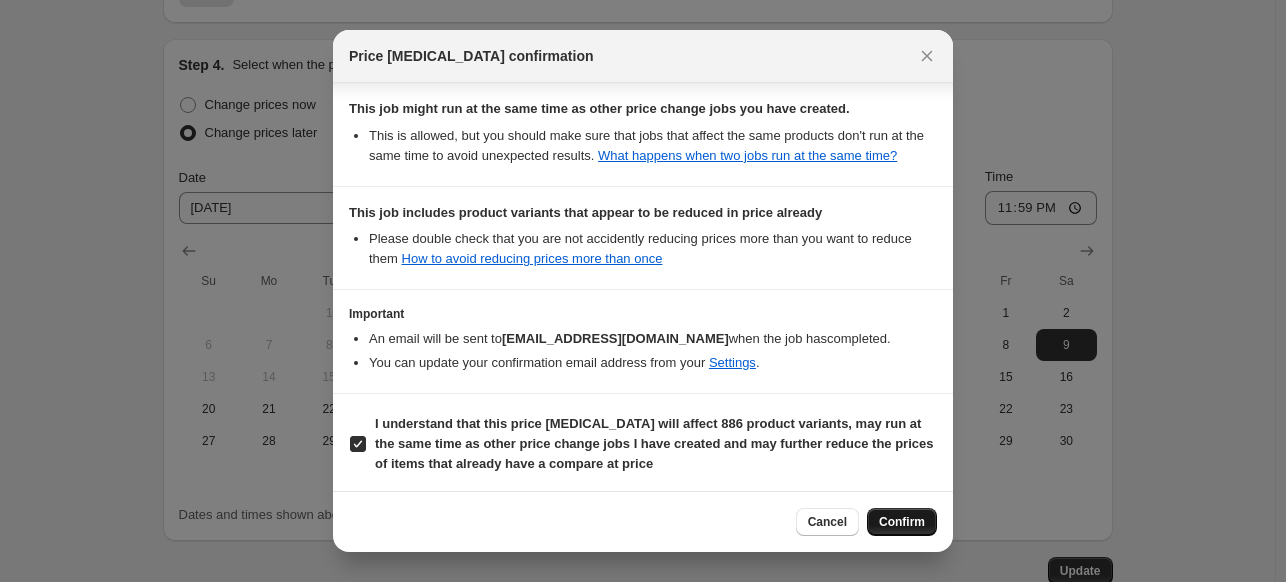 click on "Confirm" at bounding box center (902, 522) 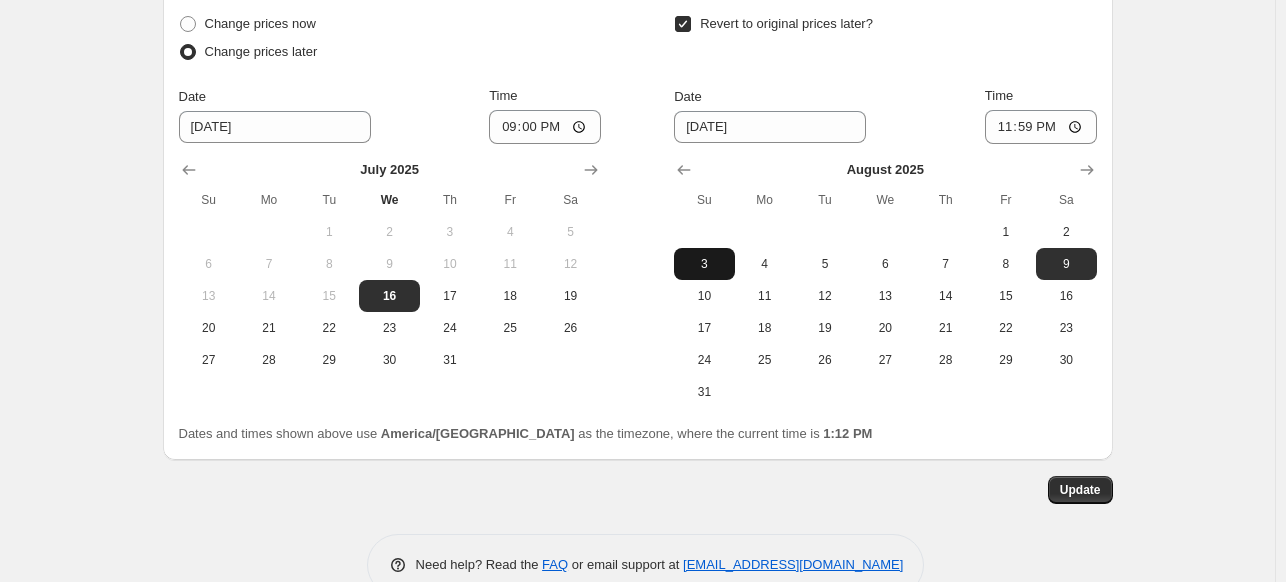 scroll, scrollTop: 2003, scrollLeft: 0, axis: vertical 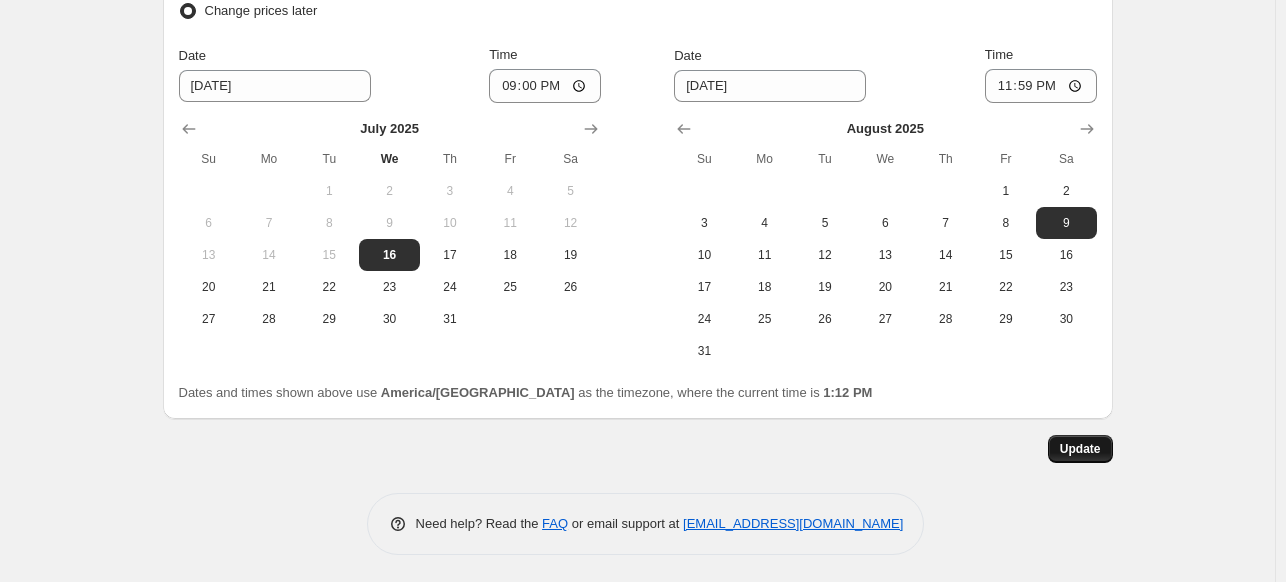click on "Update" at bounding box center [1080, 449] 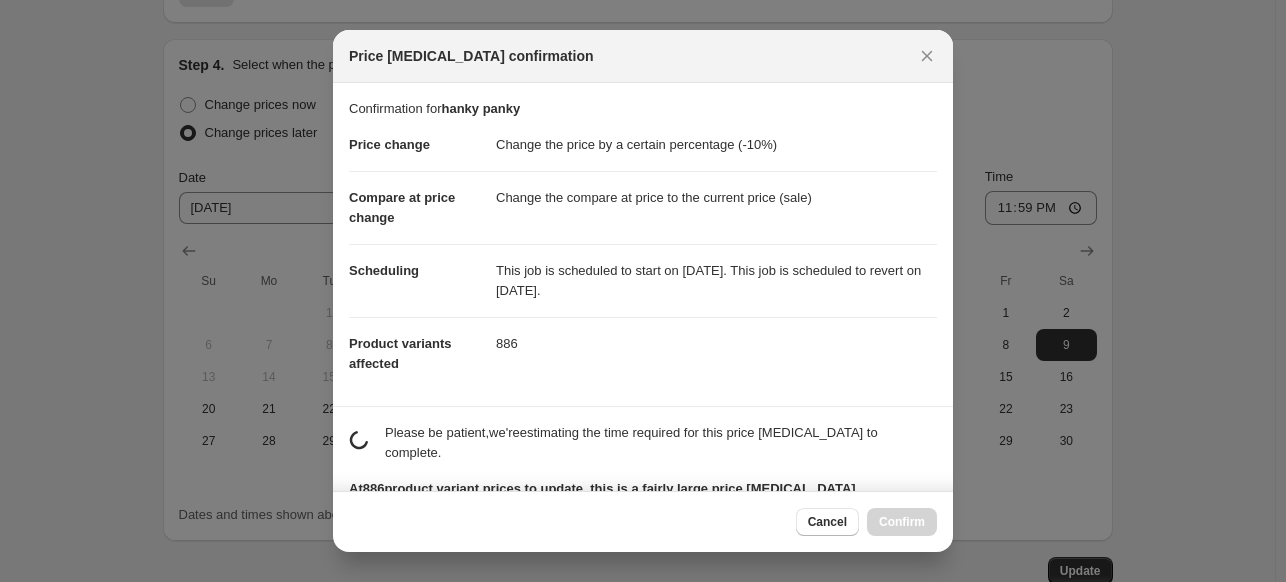 scroll, scrollTop: 0, scrollLeft: 0, axis: both 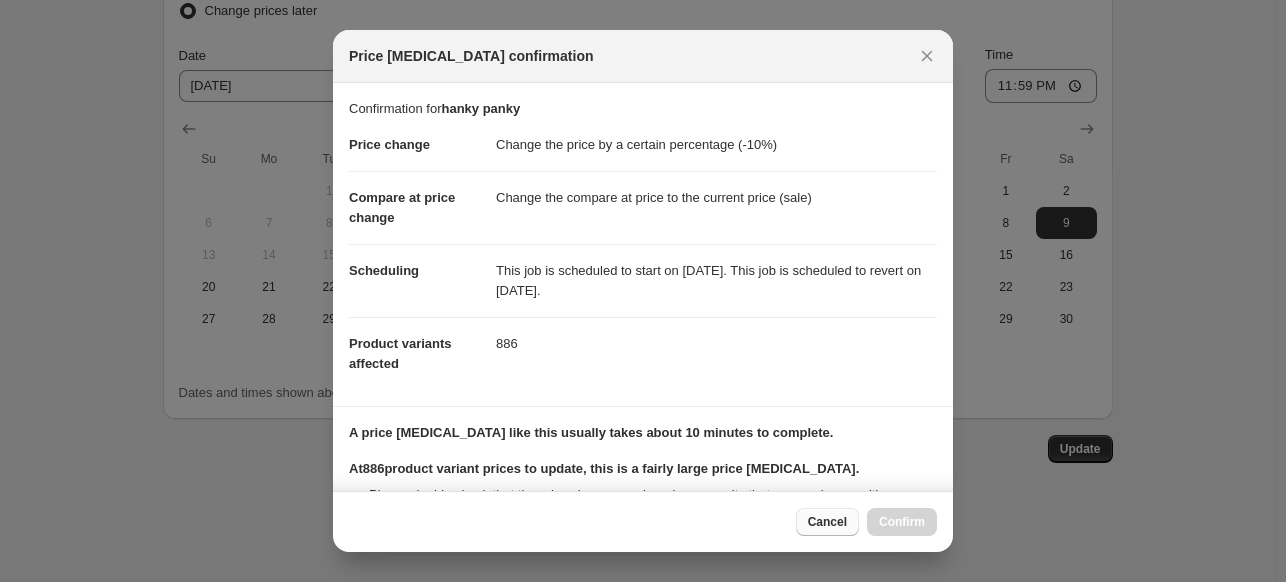 click on "Cancel" at bounding box center [827, 522] 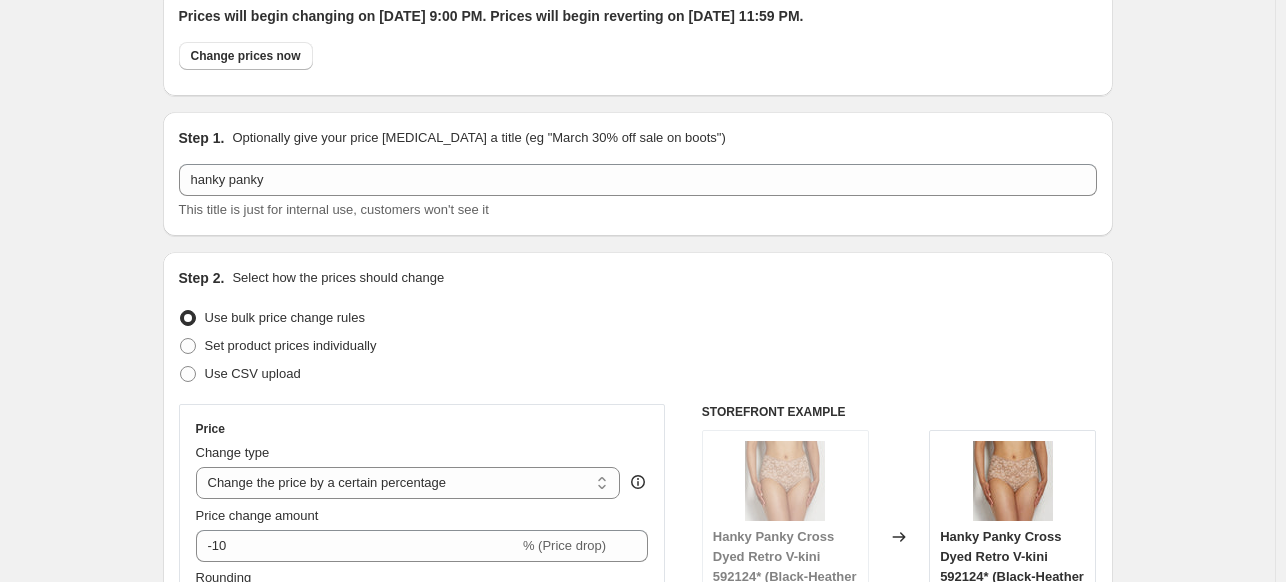 scroll, scrollTop: 0, scrollLeft: 0, axis: both 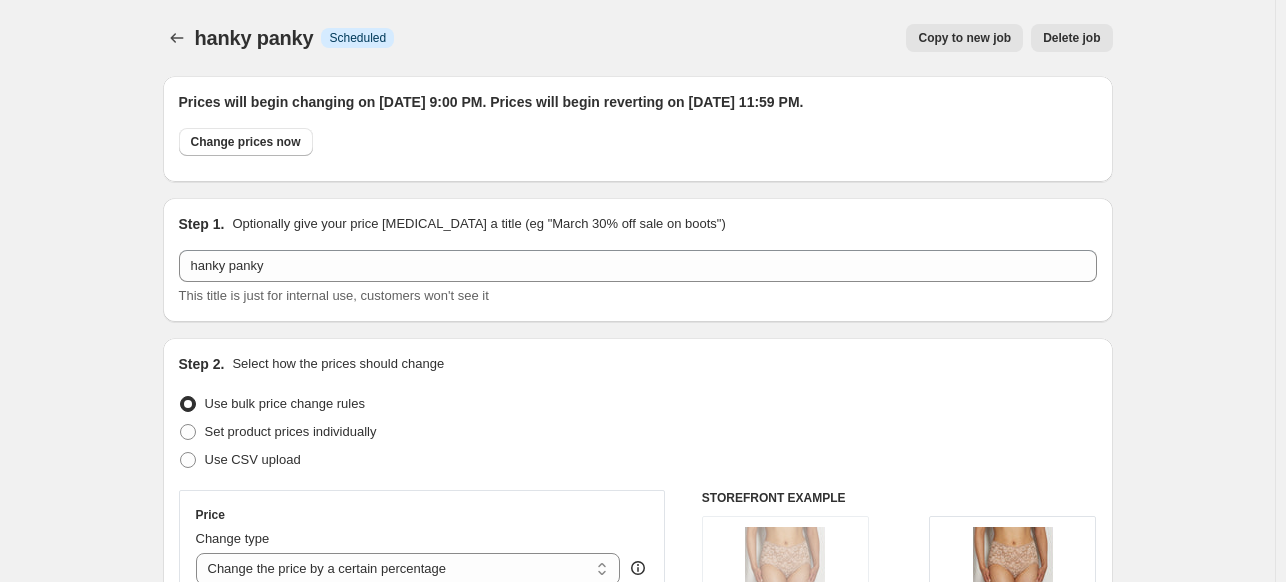 click at bounding box center [179, 38] 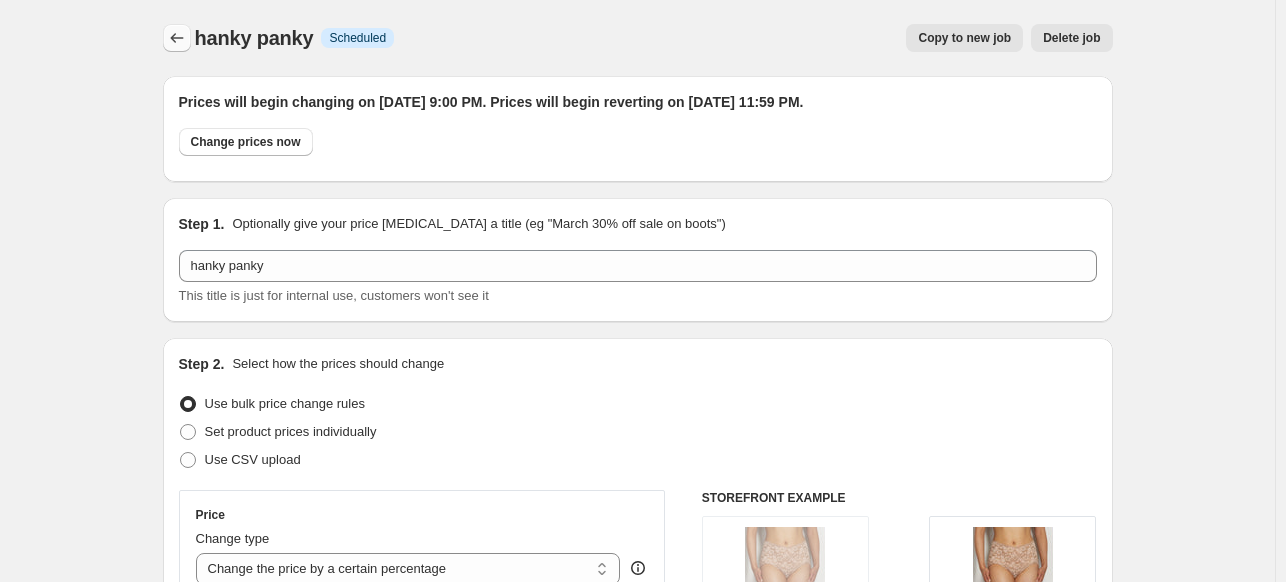 click 